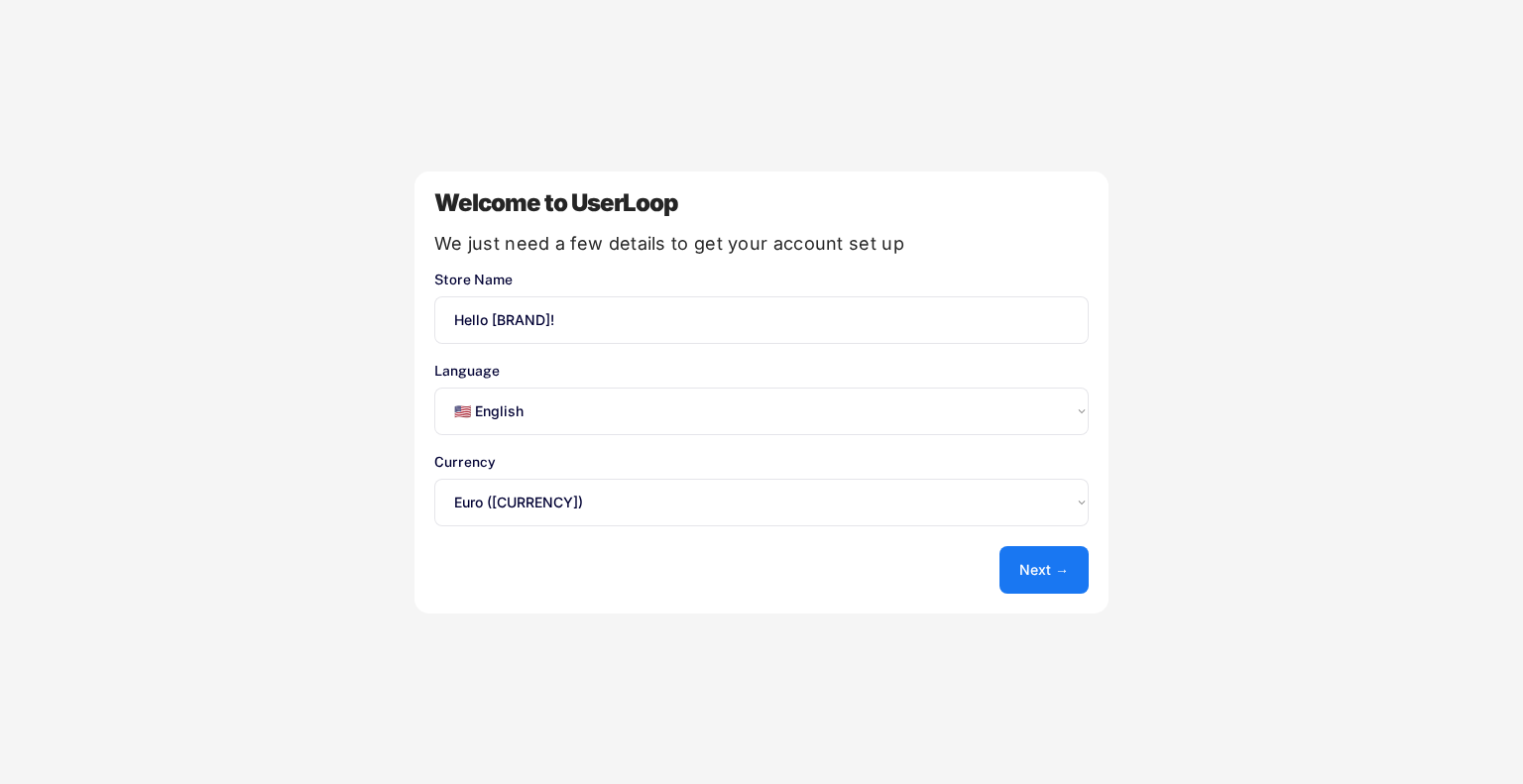 select on ""en"" 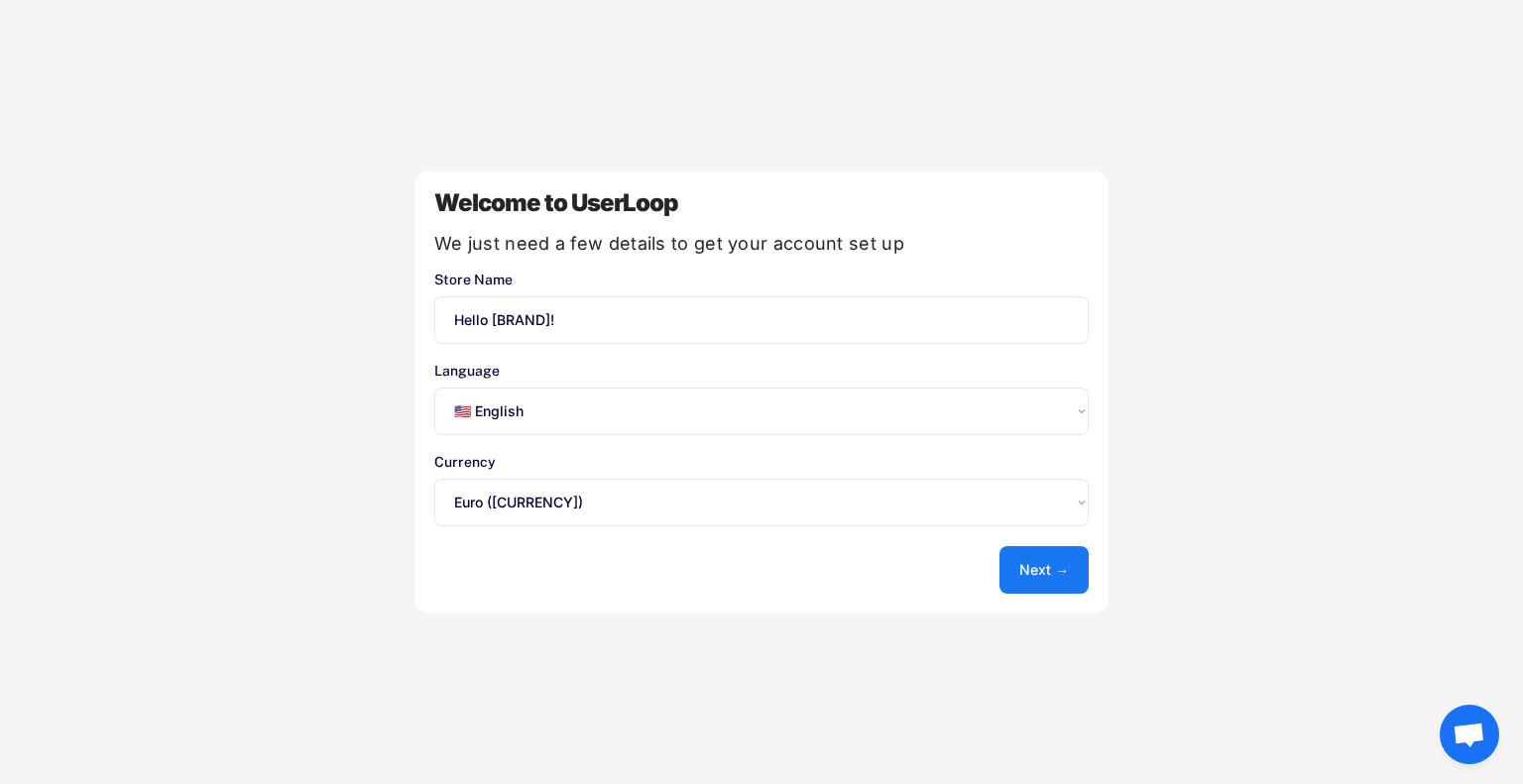 click on "Select an option... 🇺🇸 English  🇫🇷 Français 🇩🇪 Deutsch 🇪🇸 Español" at bounding box center [762, 411] 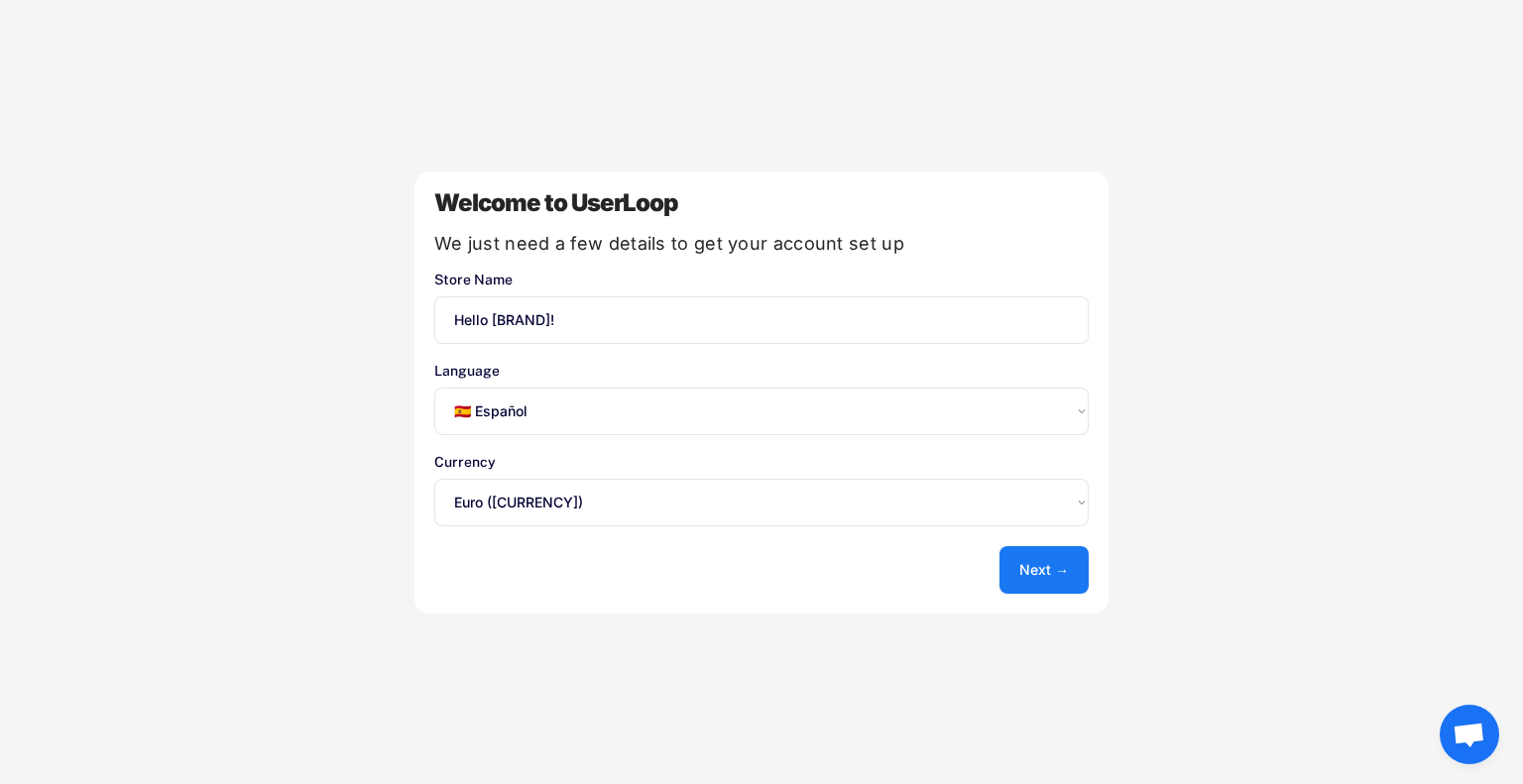 click on "Select an option... 🇺🇸 English  🇫🇷 Français 🇩🇪 Deutsch 🇪🇸 Español" at bounding box center [762, 411] 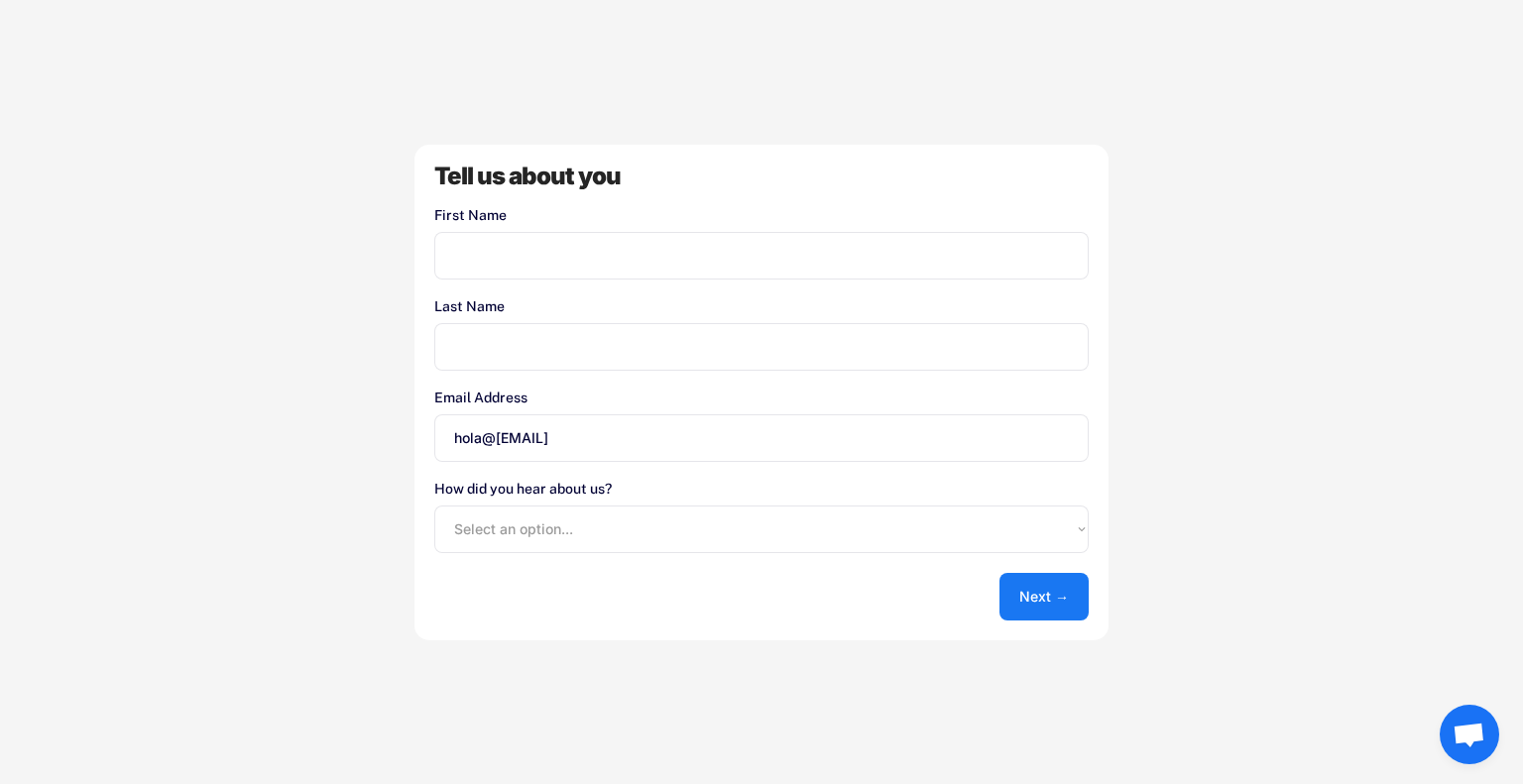 click at bounding box center (762, 256) 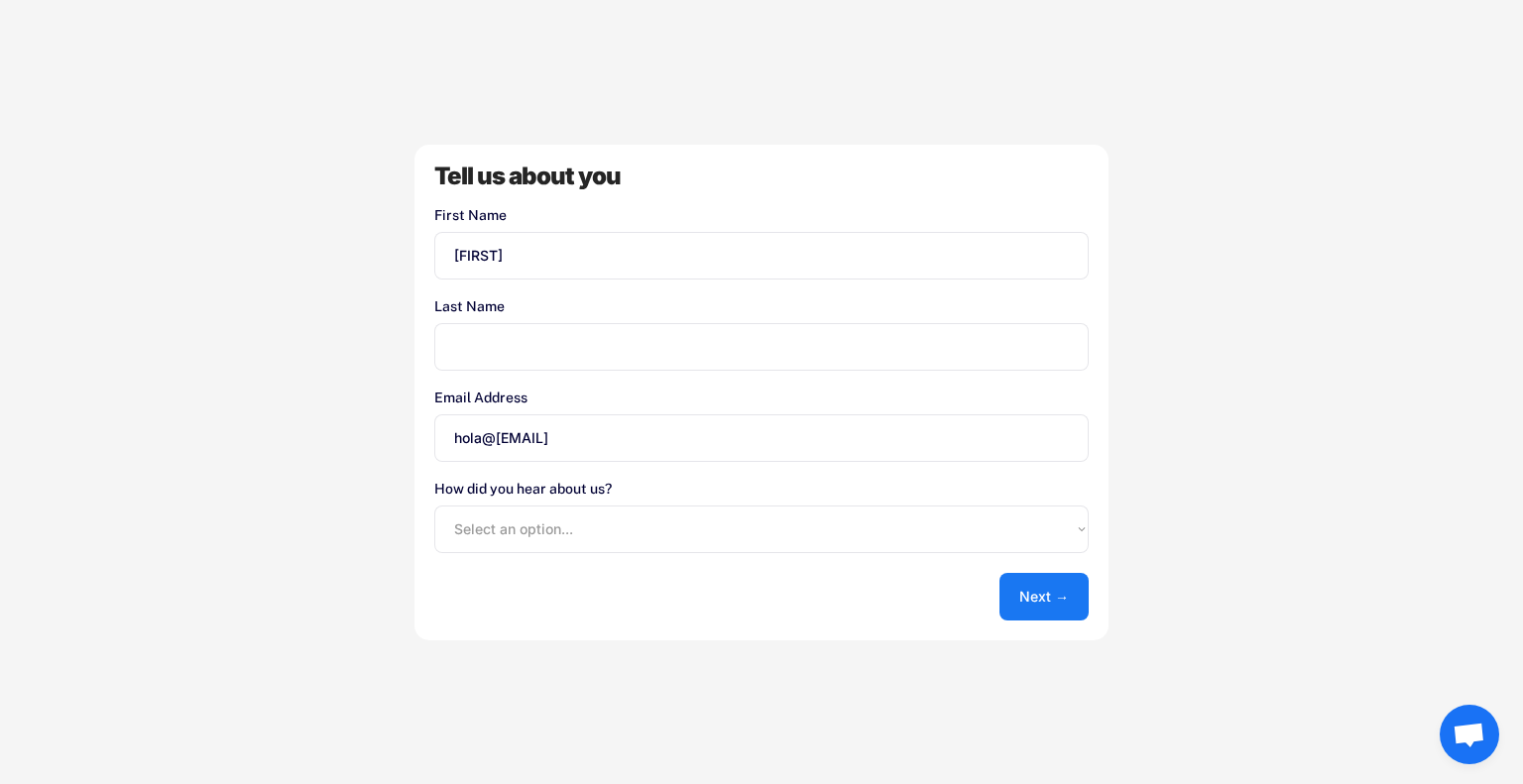 type on "[FIRST]" 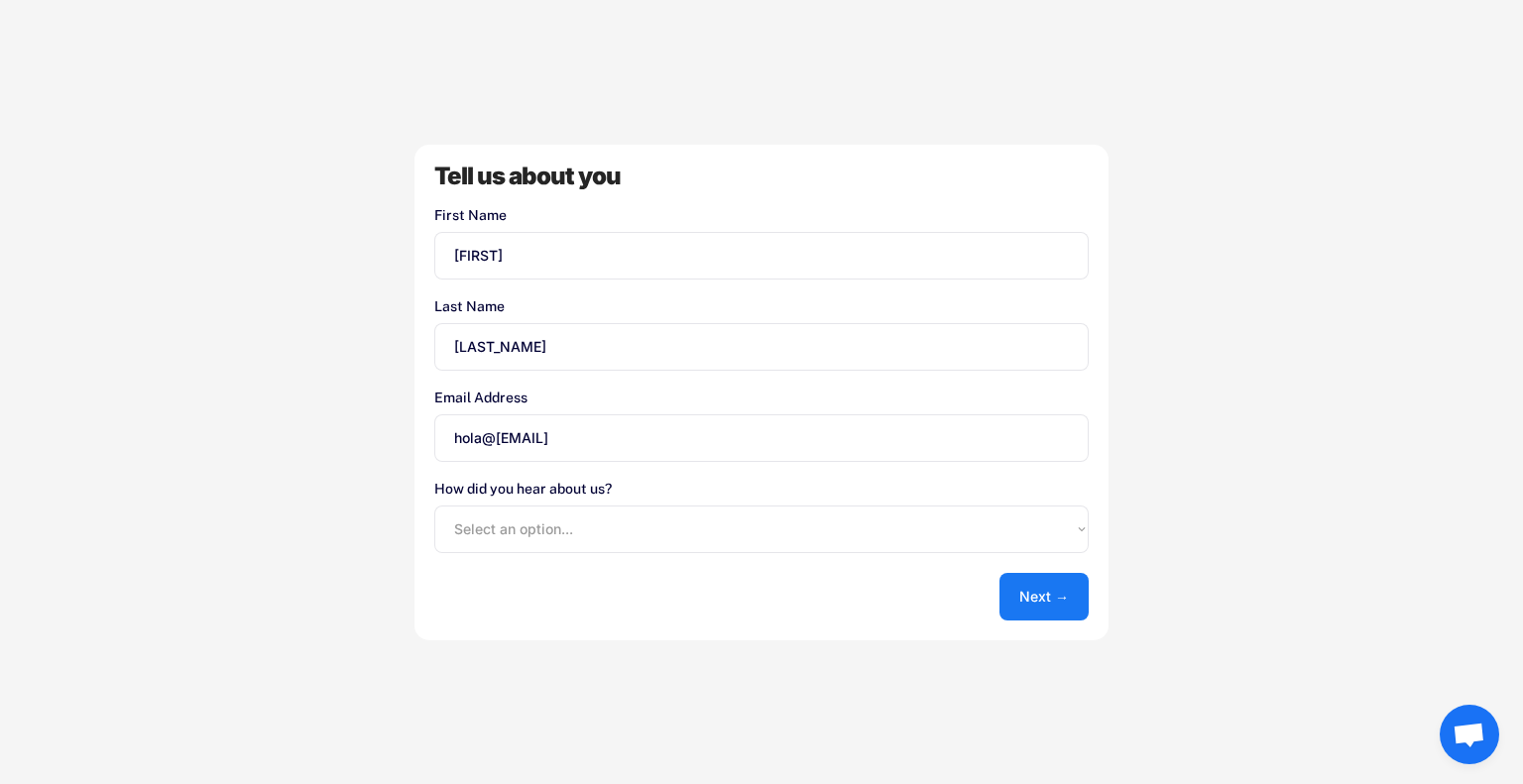 type on "[LAST_NAME]" 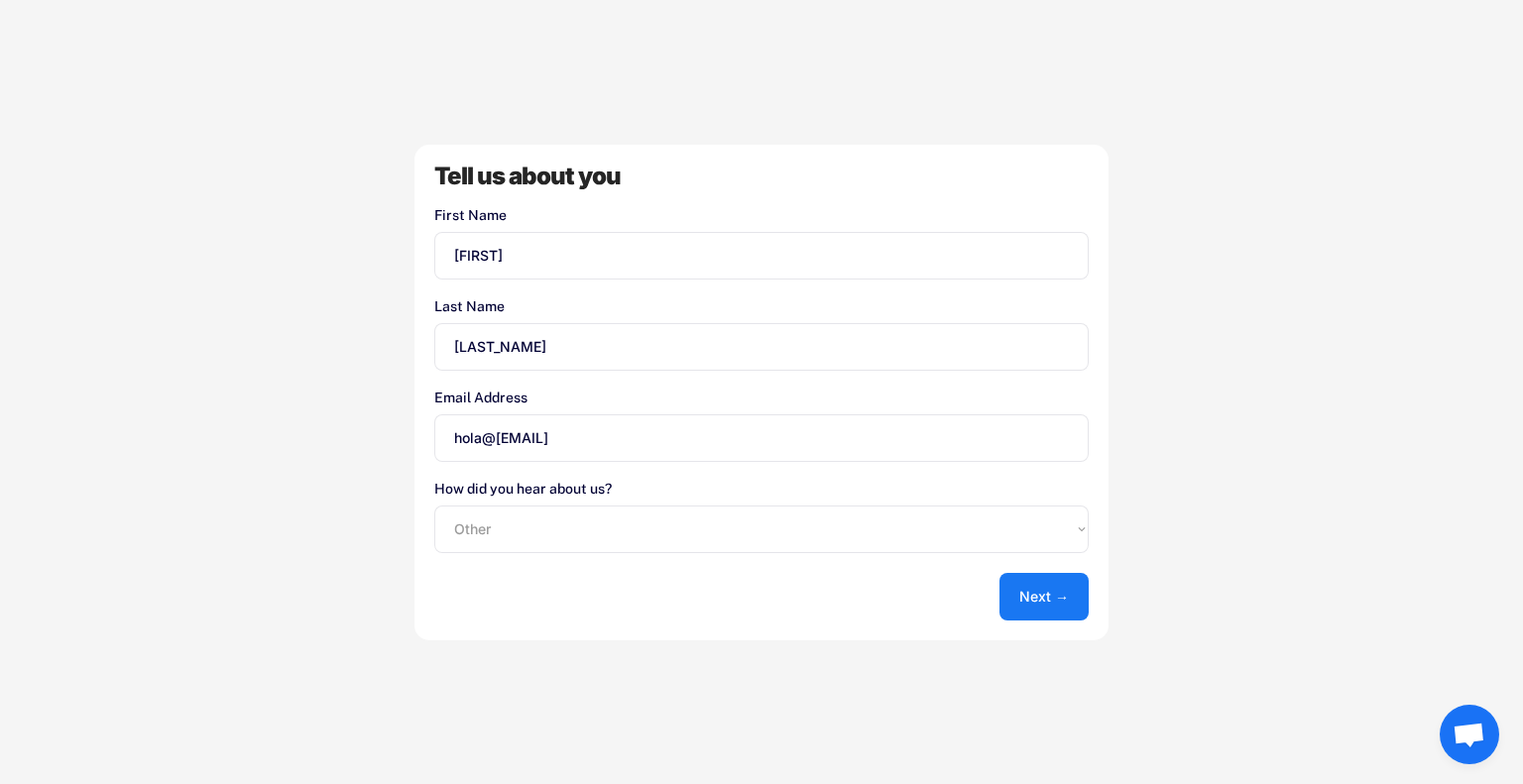 click on "Select an option... Shopify App Store Google UserLoop Blog Referred by a friend Other" at bounding box center (762, 529) 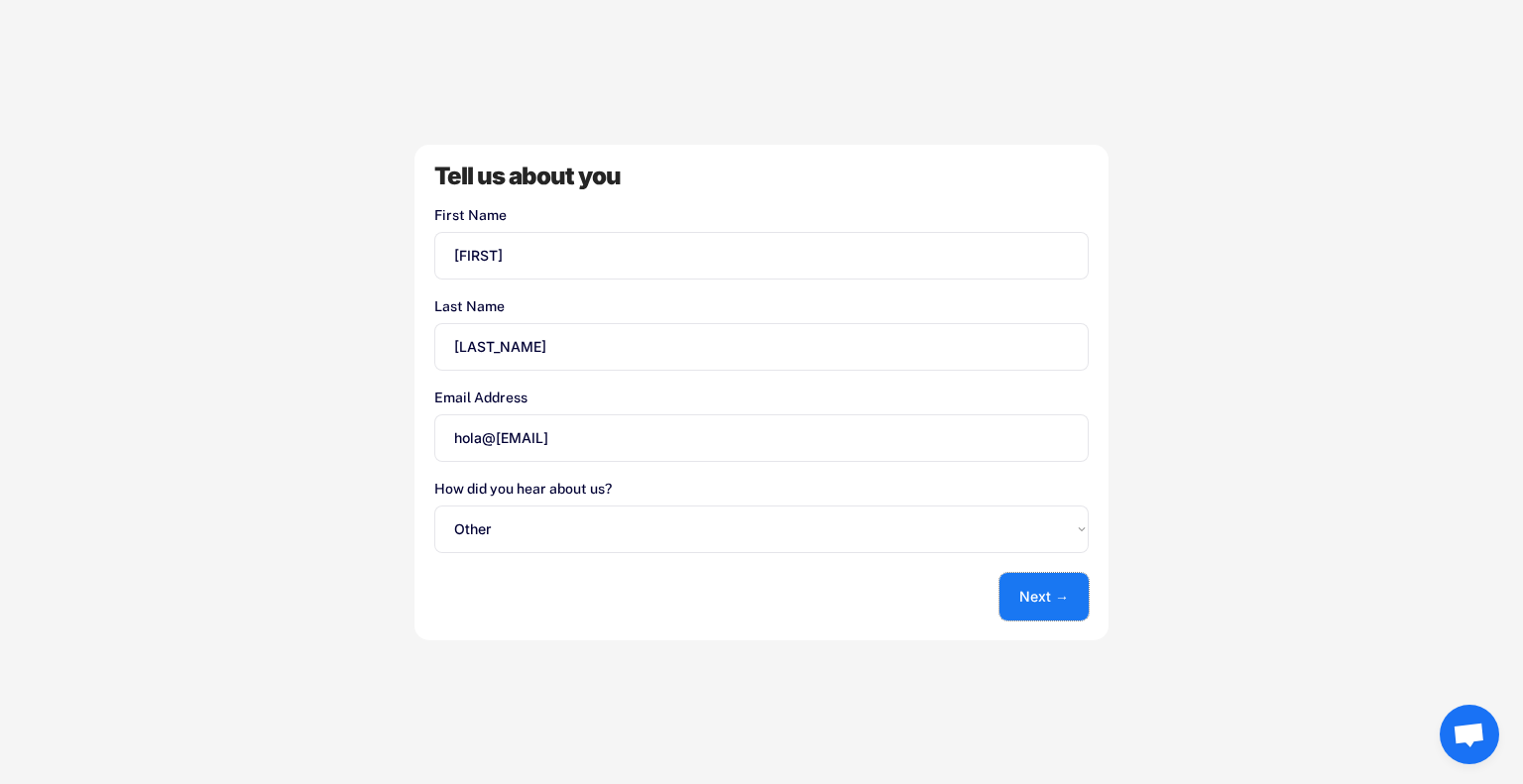 click on "Next →" at bounding box center (1044, 597) 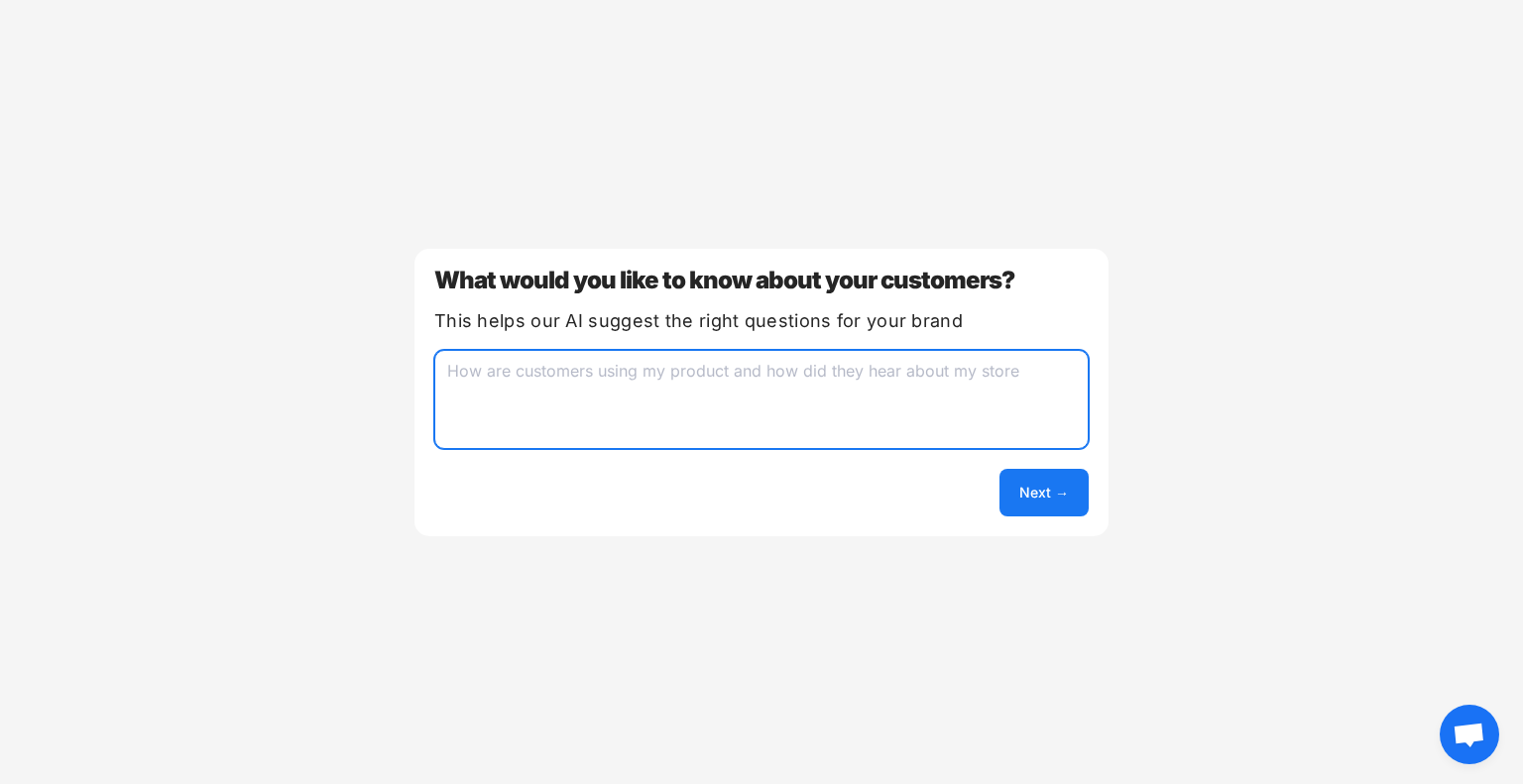 click at bounding box center [762, 399] 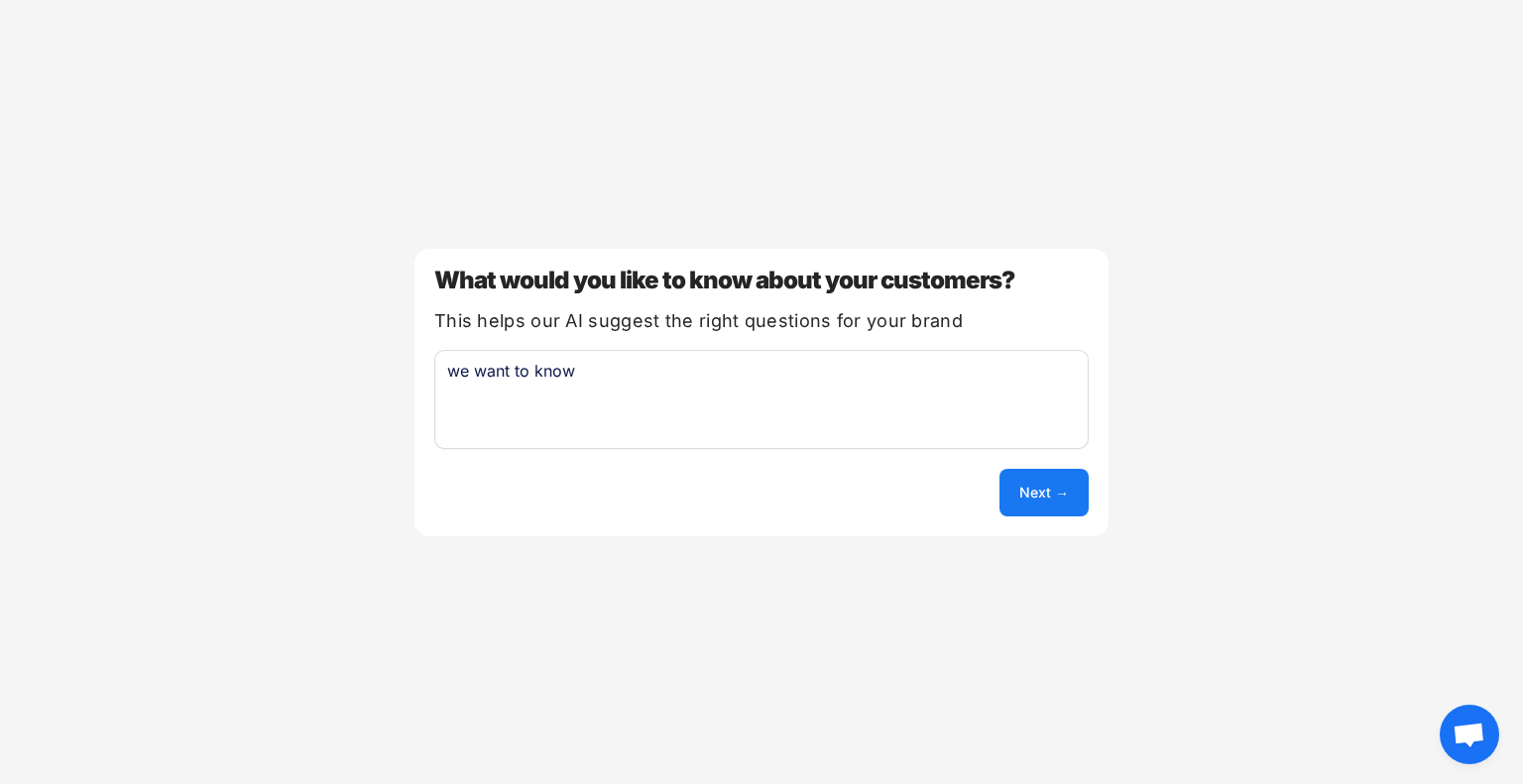 click on "we want to know" at bounding box center (762, 399) 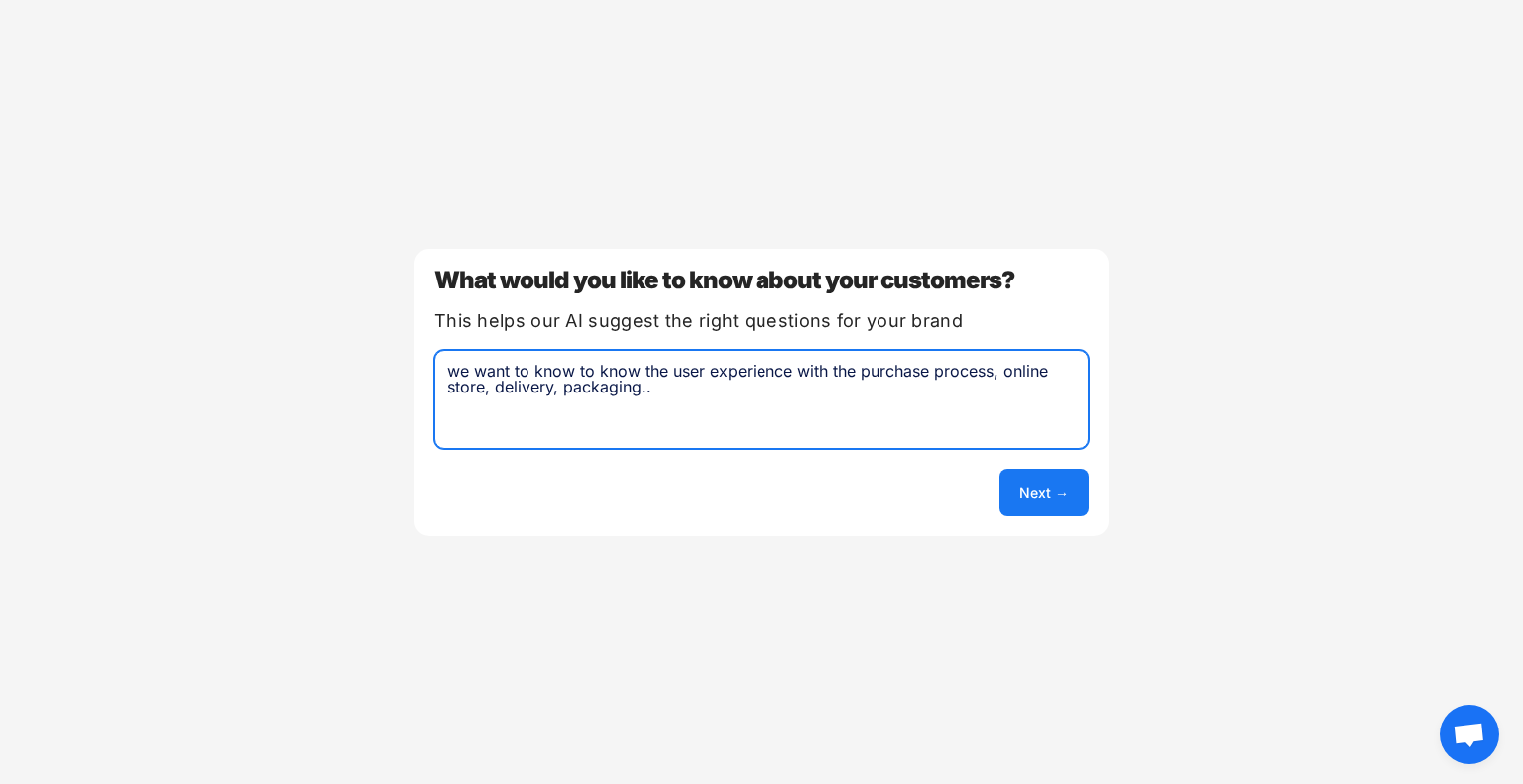 type on "we want to know to know the user experience with the purchase process, online store, delivery, packaging.." 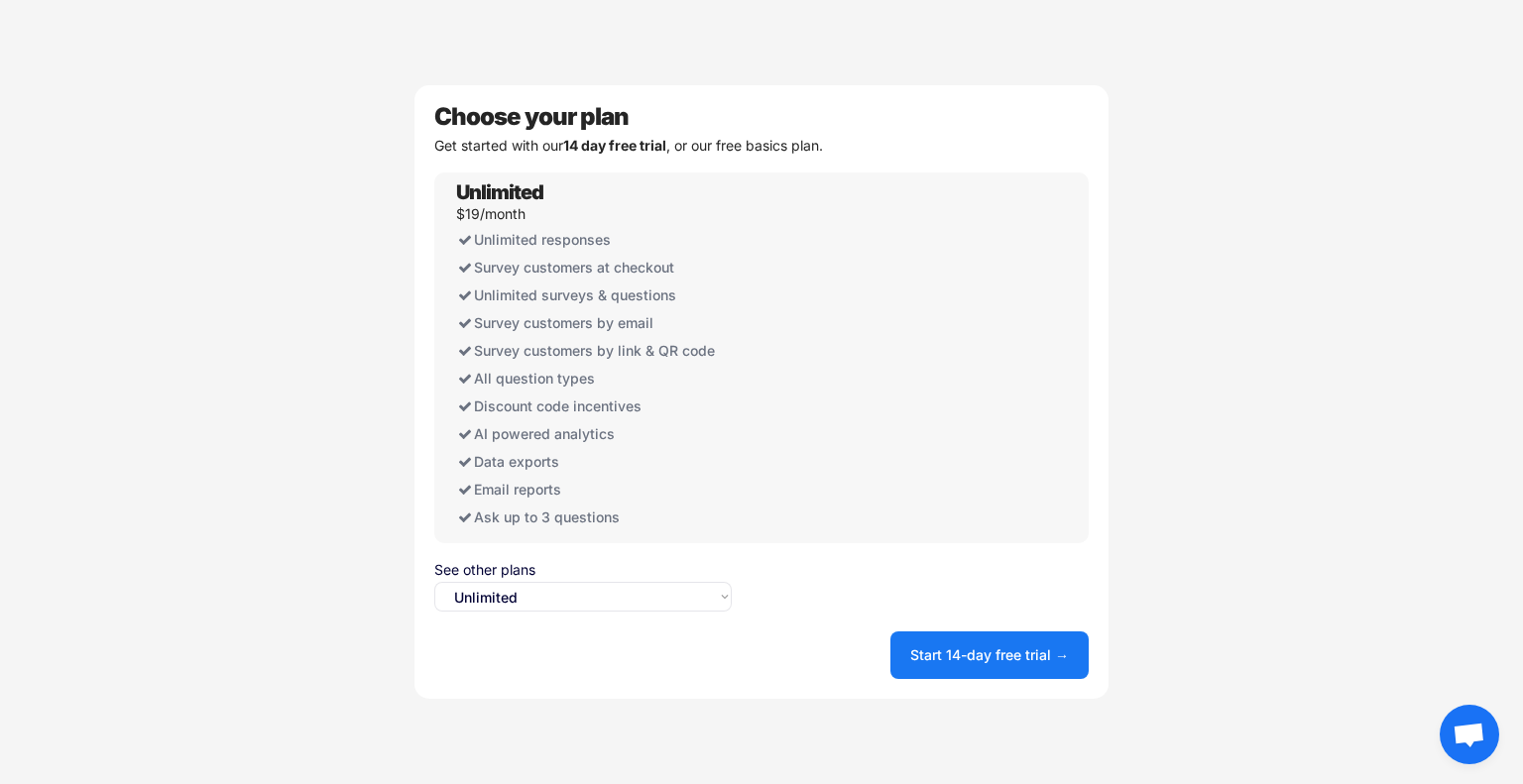 click on "Select an option... Unlimited Free" at bounding box center [583, 597] 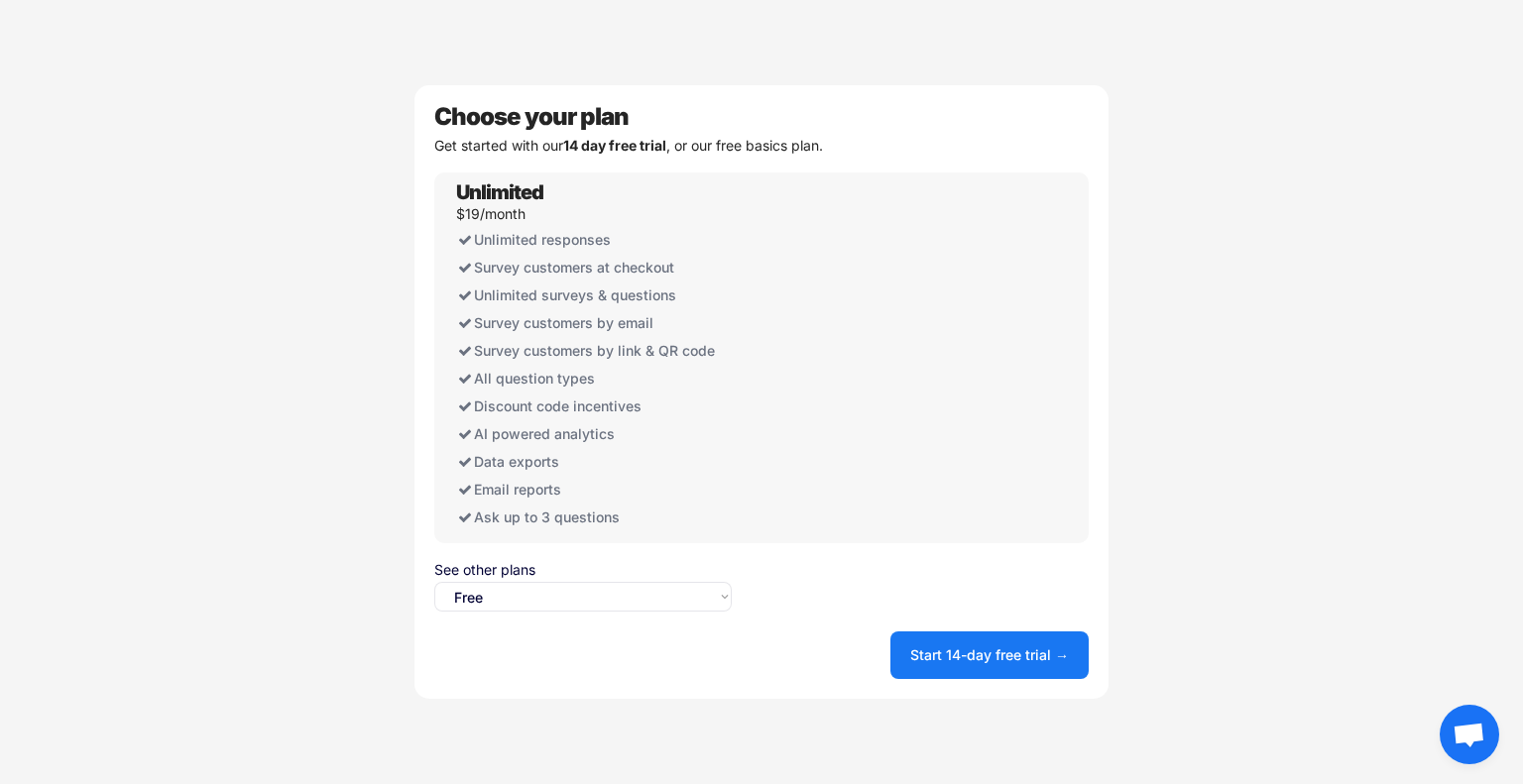click on "Select an option... Unlimited Free" at bounding box center [583, 597] 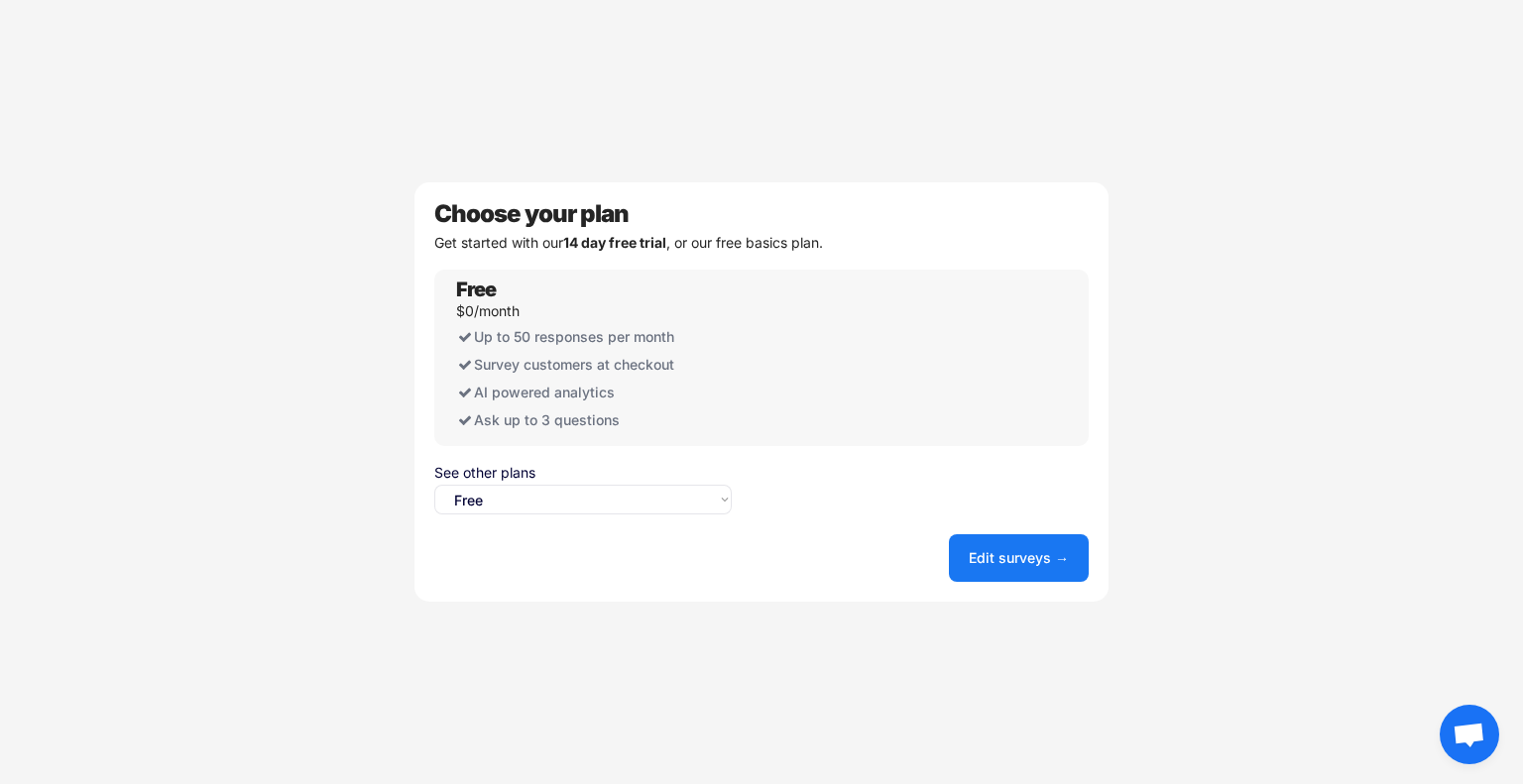 click on "Edit surveys →" at bounding box center [1018, 558] 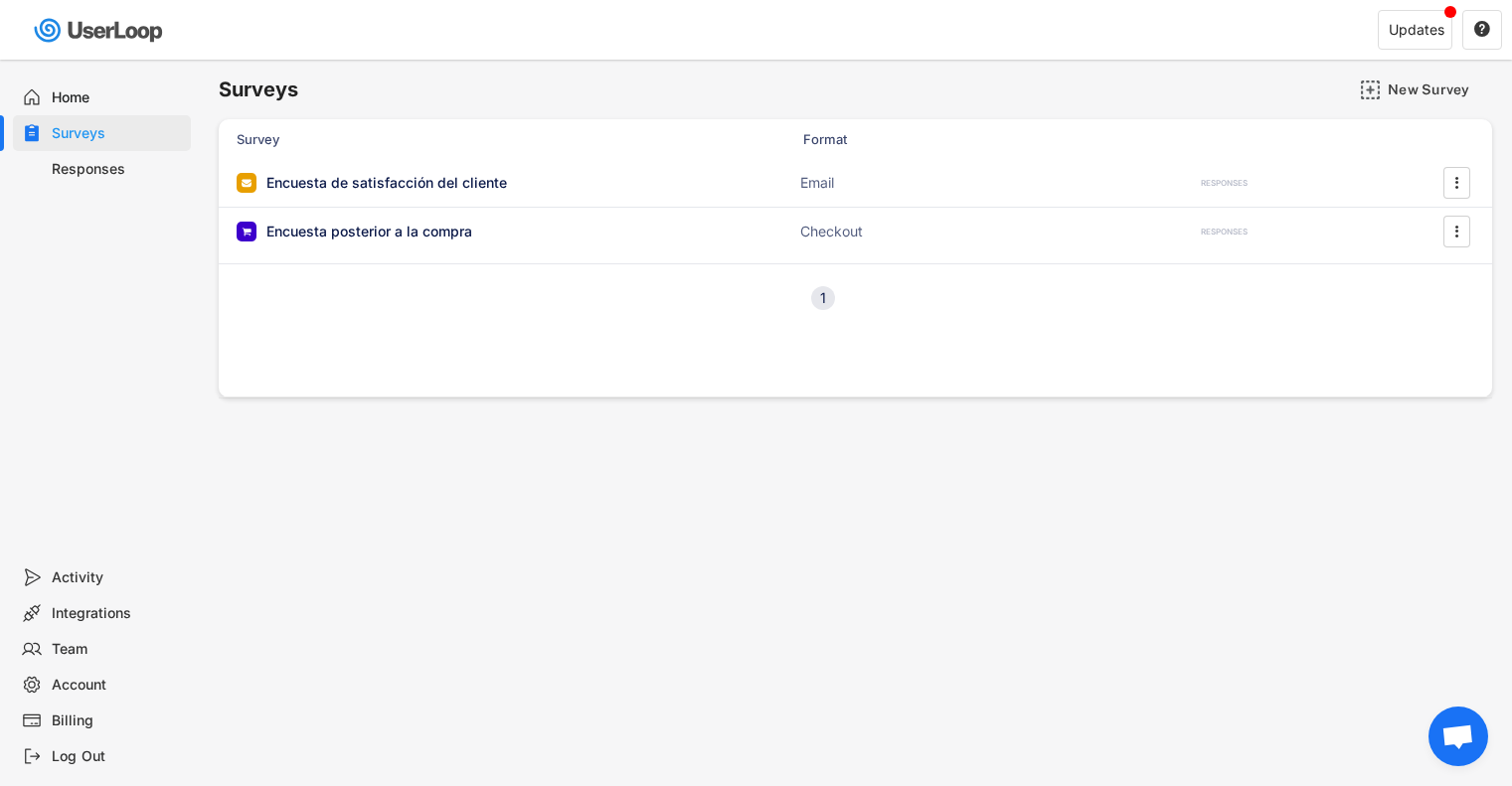 scroll, scrollTop: 0, scrollLeft: 0, axis: both 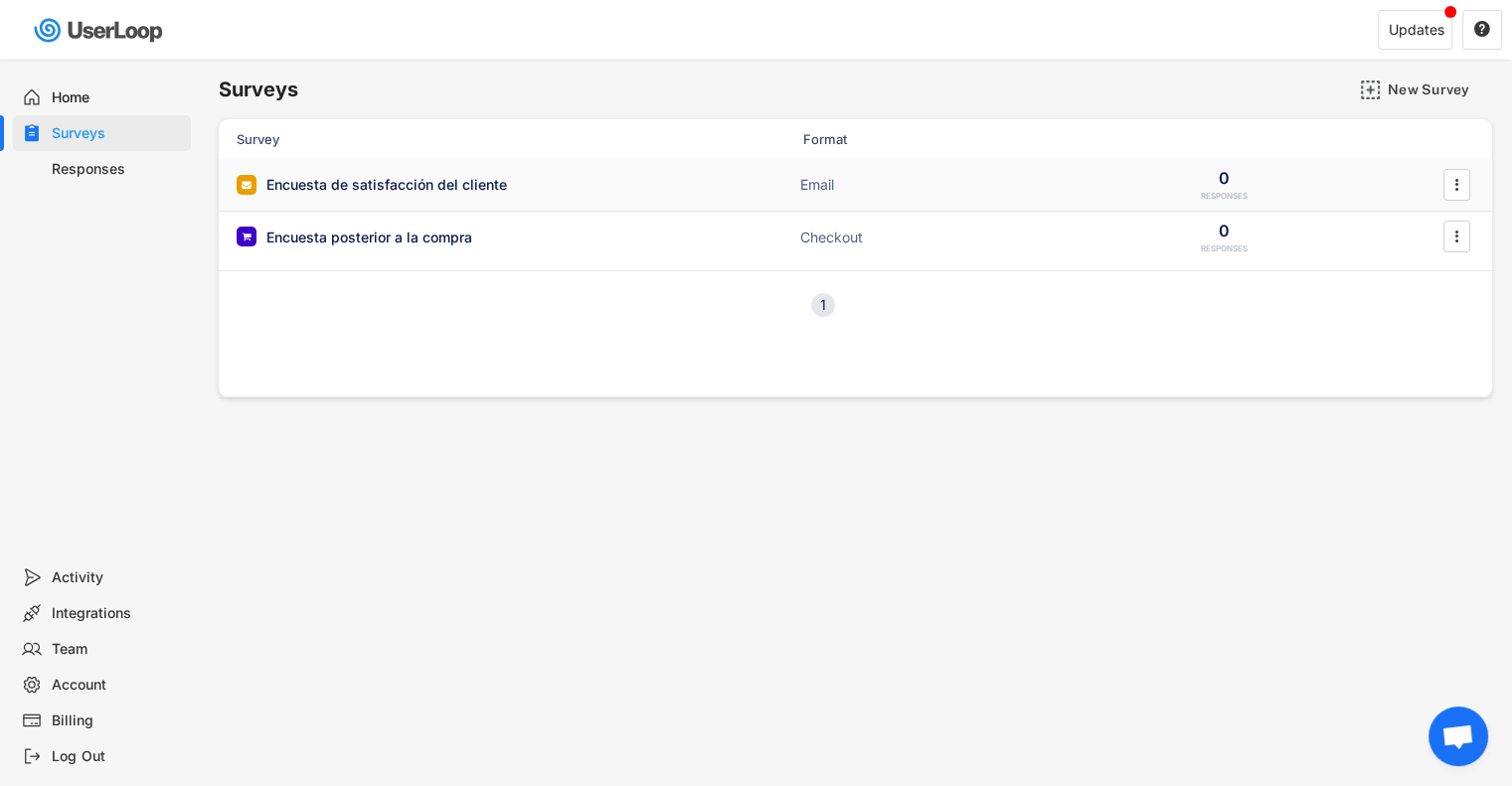 click on "Encuesta de satisfacción del cliente" at bounding box center (387, 185) 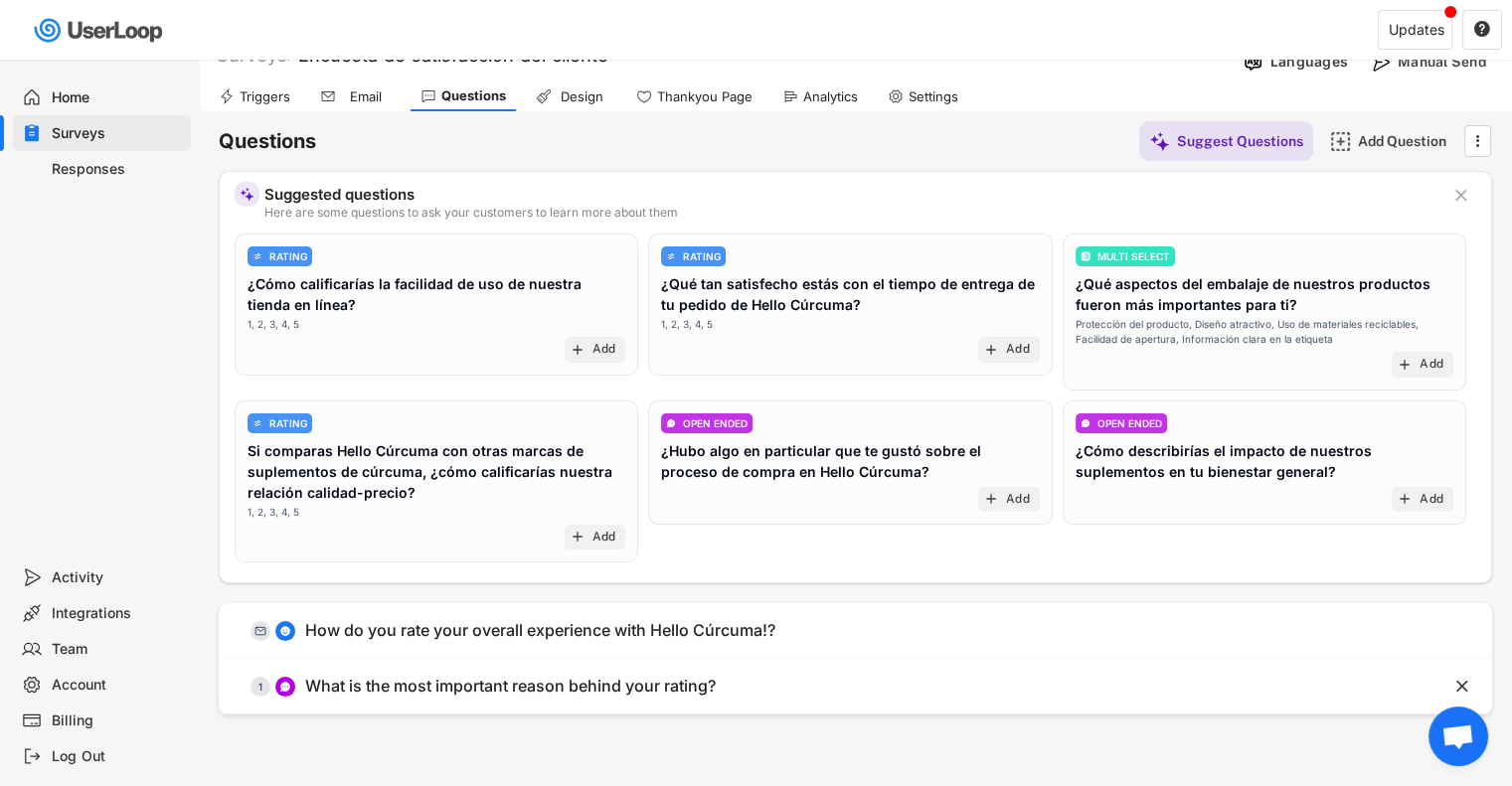 scroll, scrollTop: 0, scrollLeft: 0, axis: both 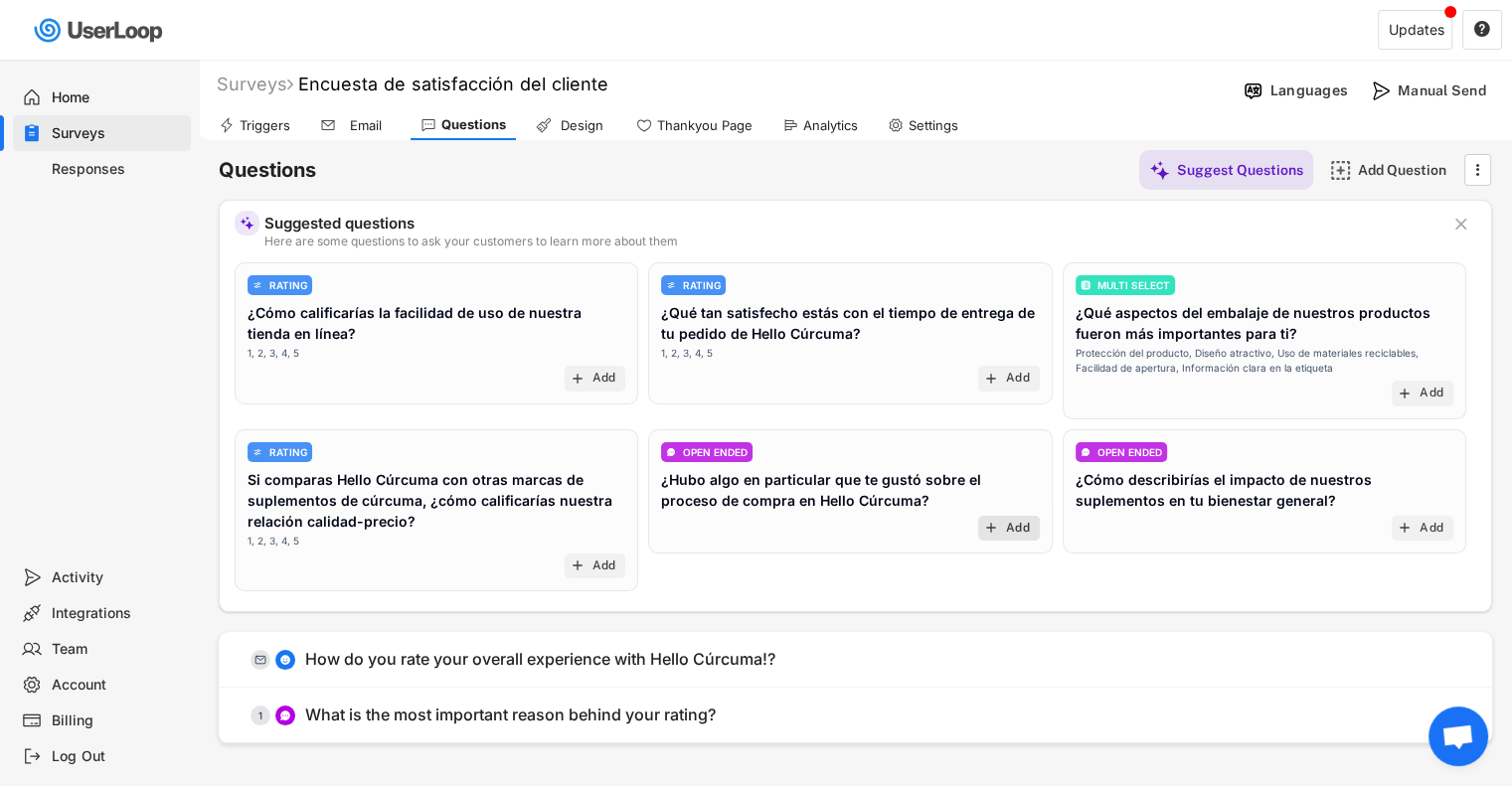 click on "Add" at bounding box center (1018, 529) 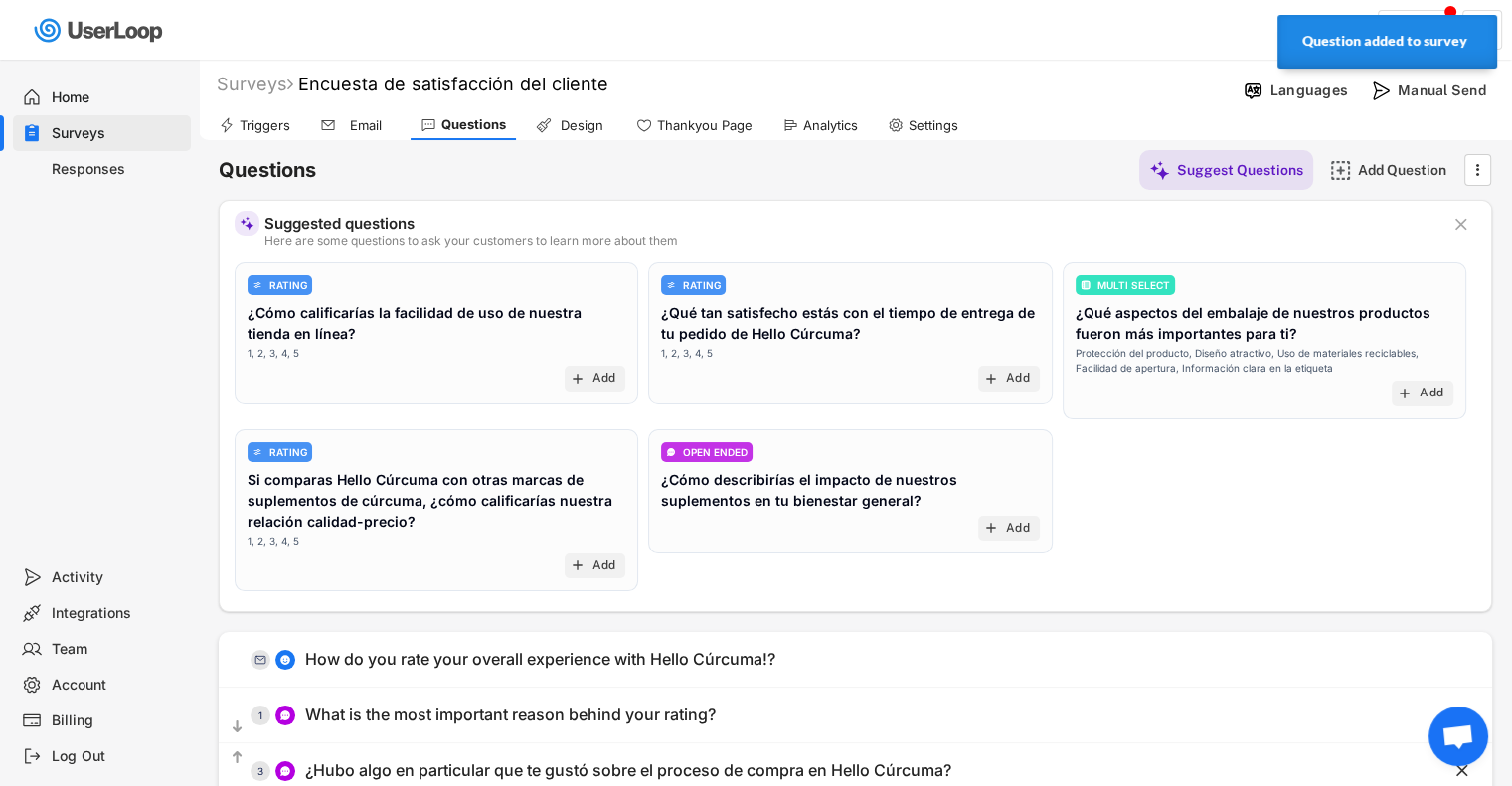 drag, startPoint x: 358, startPoint y: 126, endPoint x: 363, endPoint y: 140, distance: 14.866069 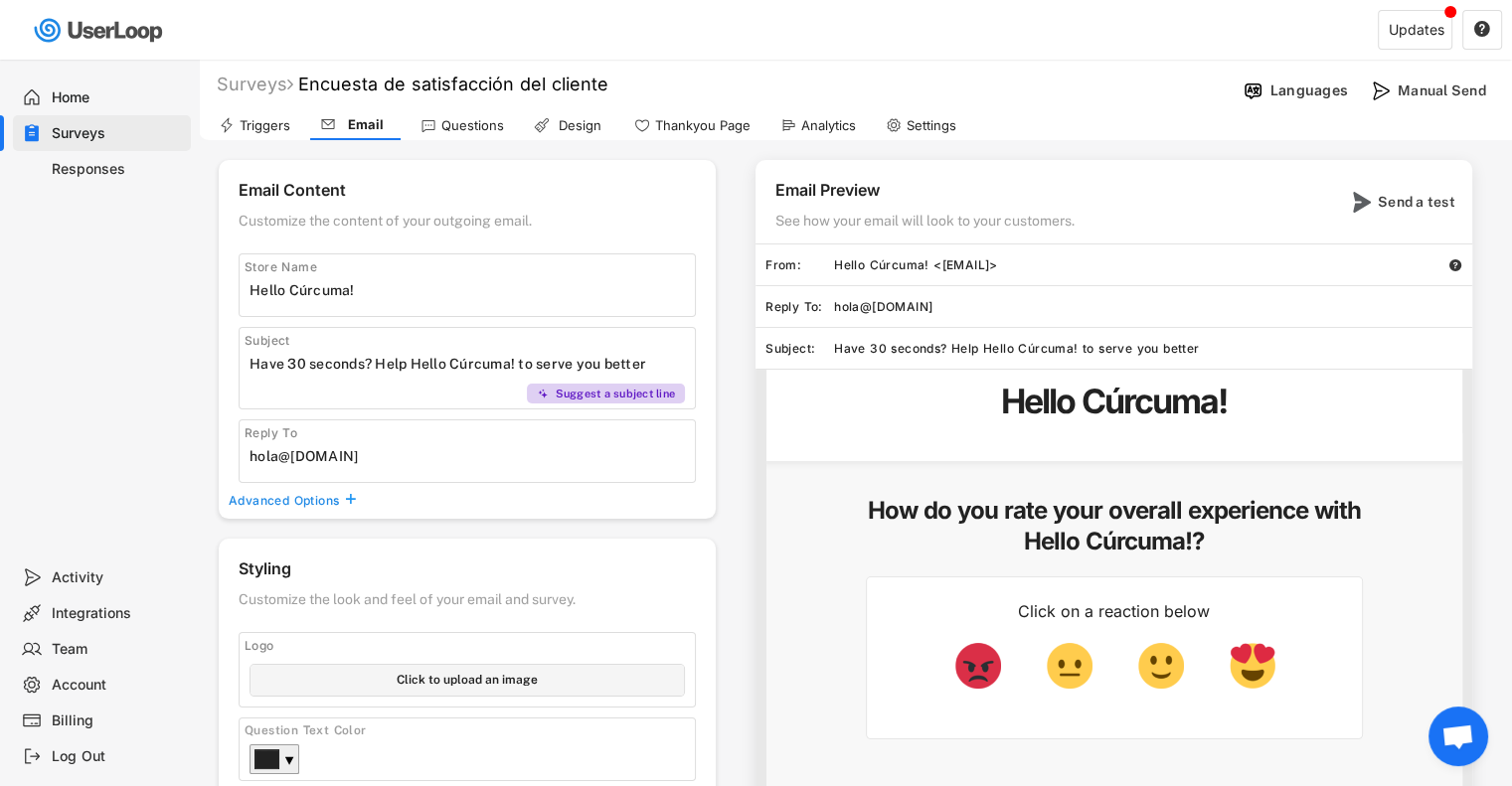 scroll, scrollTop: 99, scrollLeft: 0, axis: vertical 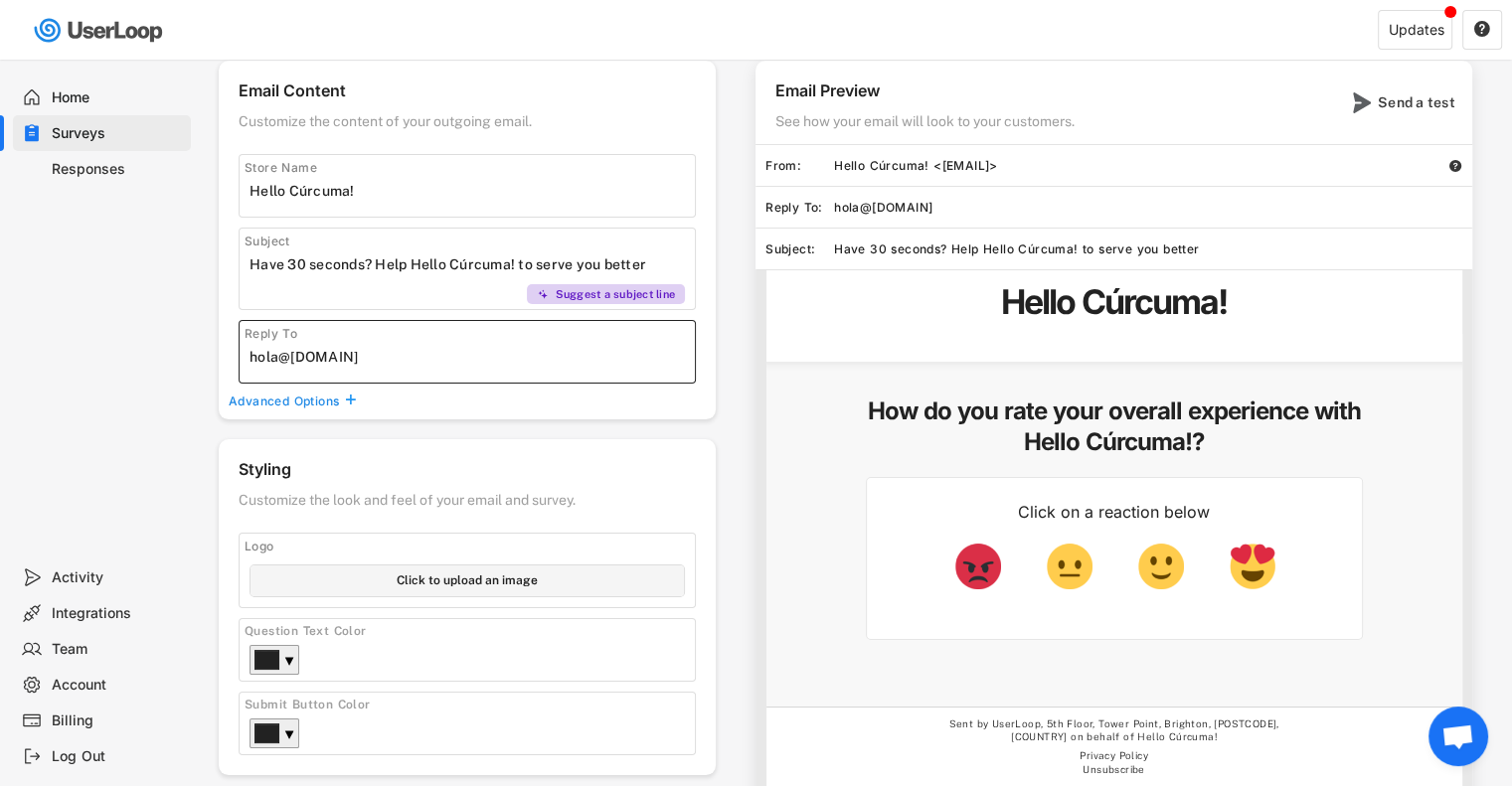 click at bounding box center (472, 357) 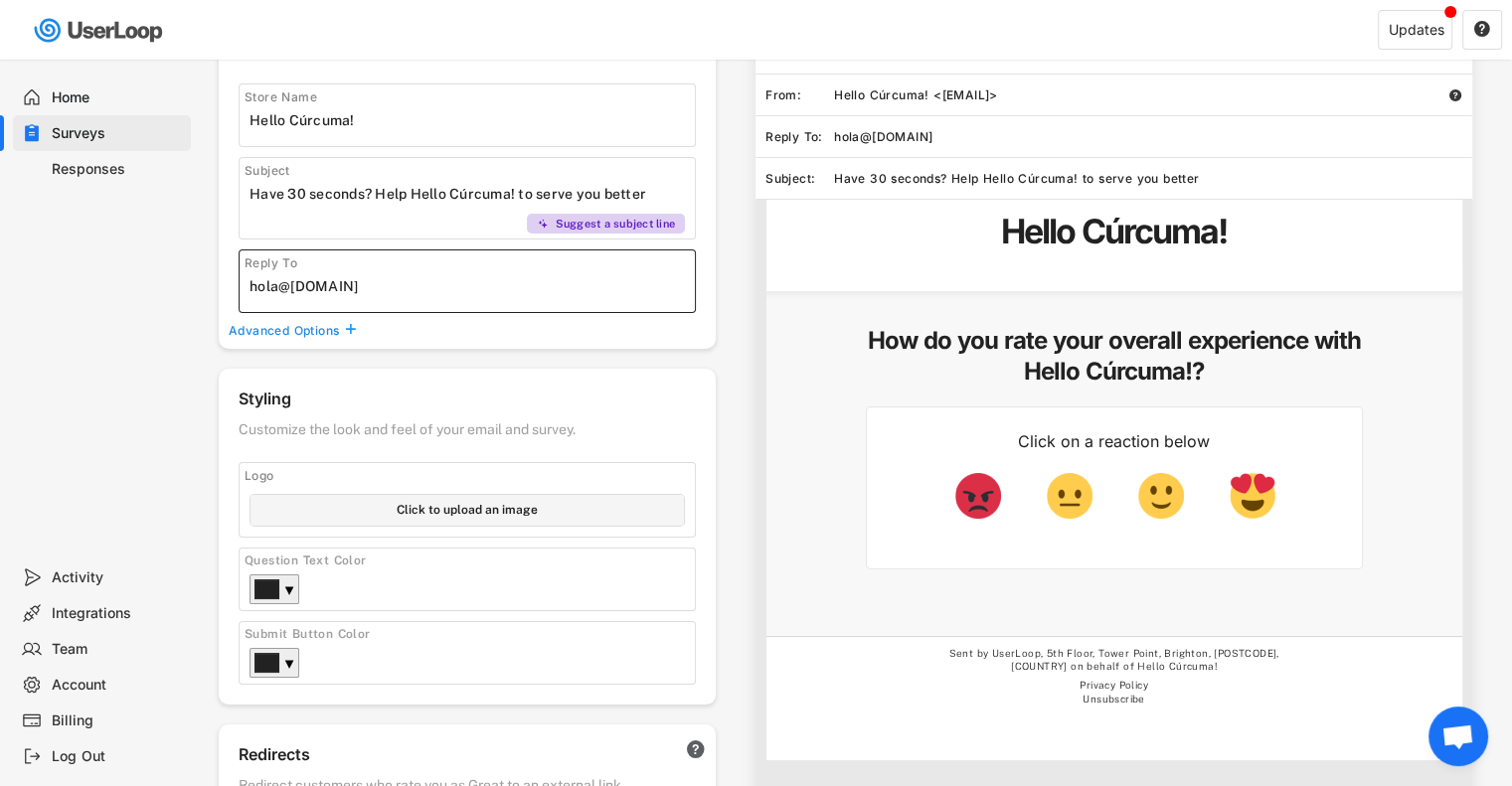 scroll, scrollTop: 199, scrollLeft: 0, axis: vertical 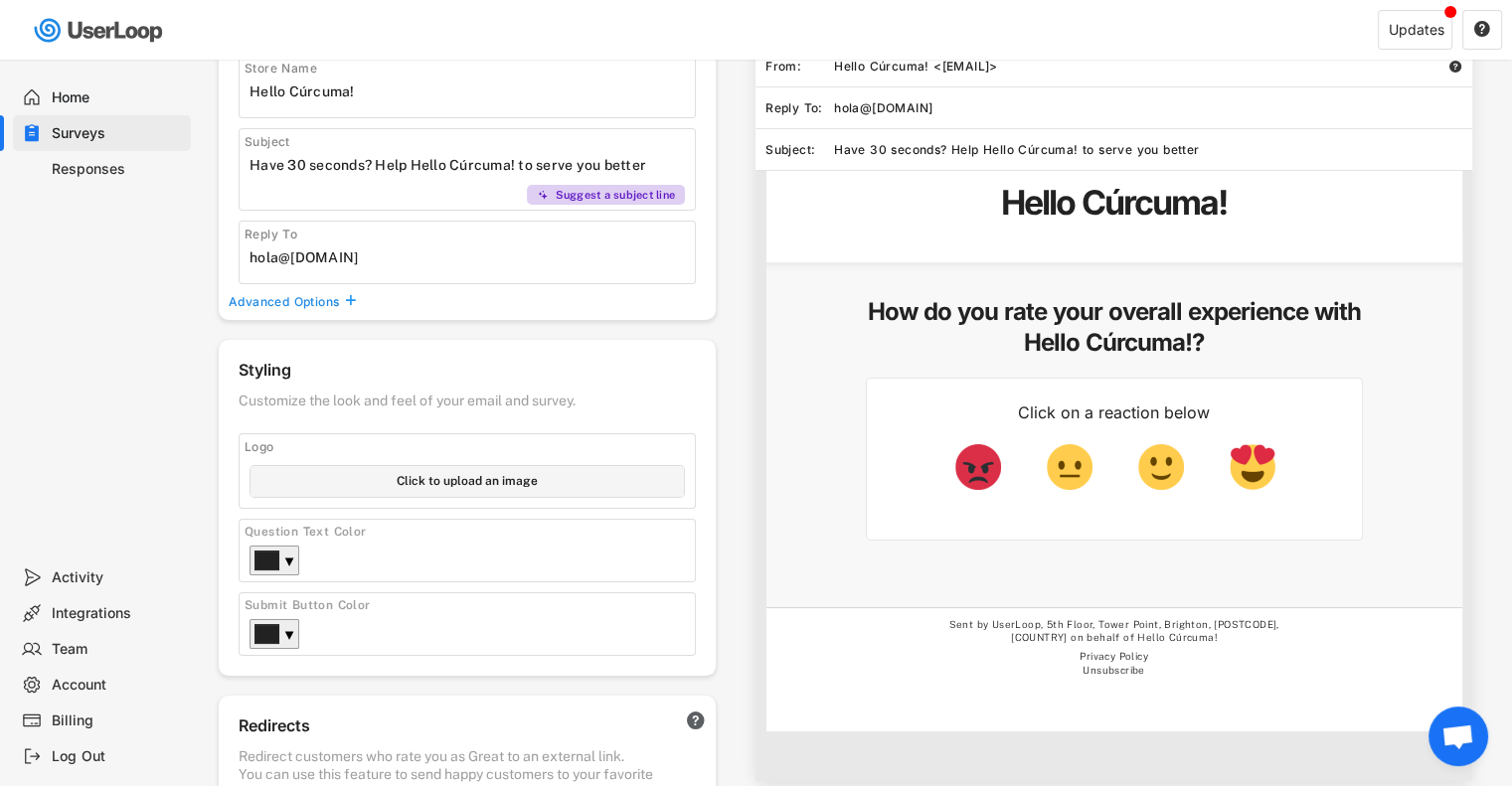 click on "How do you rate your overall experience with Hello Cúrcuma!?" at bounding box center (1114, 327) 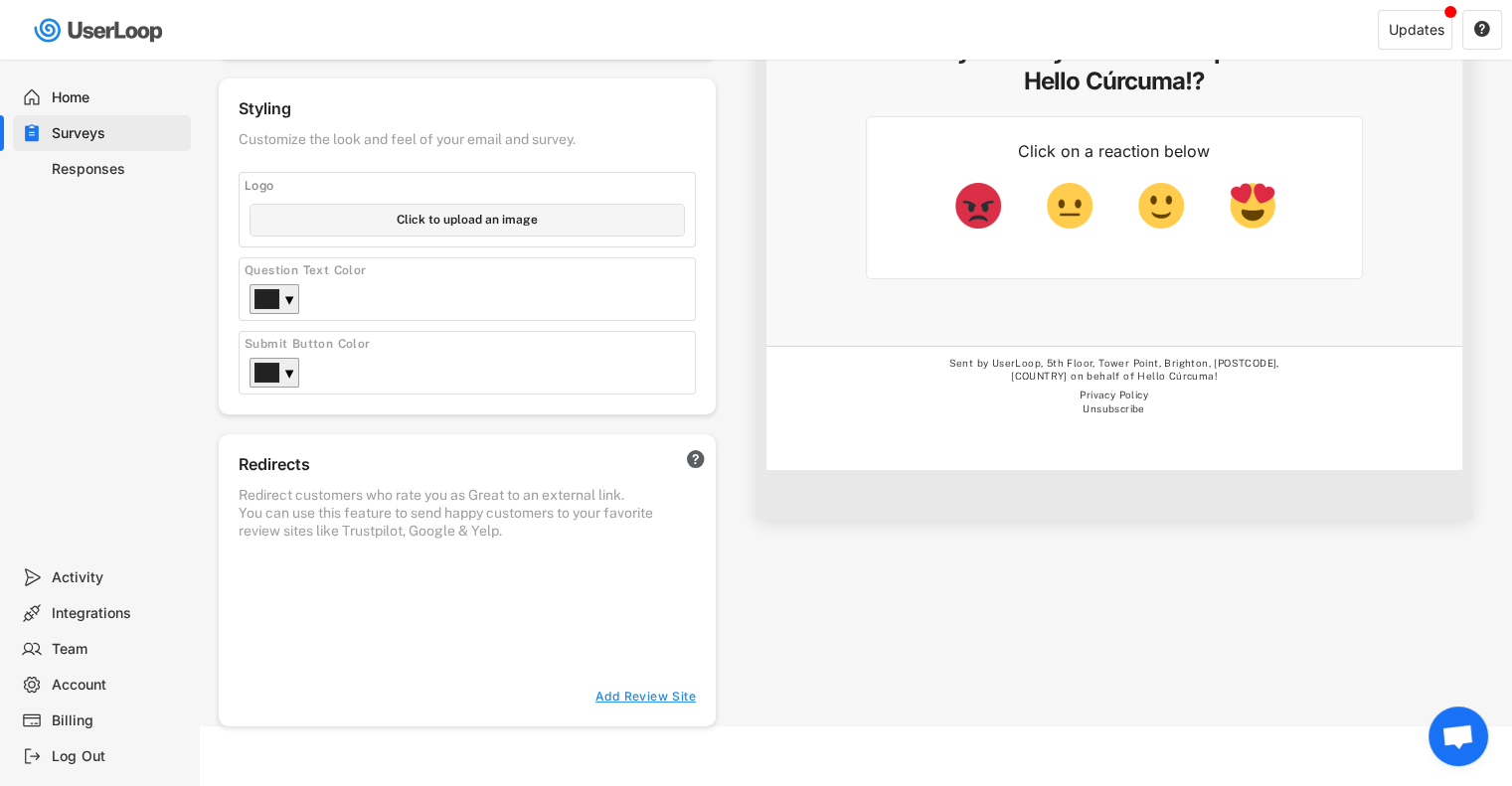 scroll, scrollTop: 378, scrollLeft: 0, axis: vertical 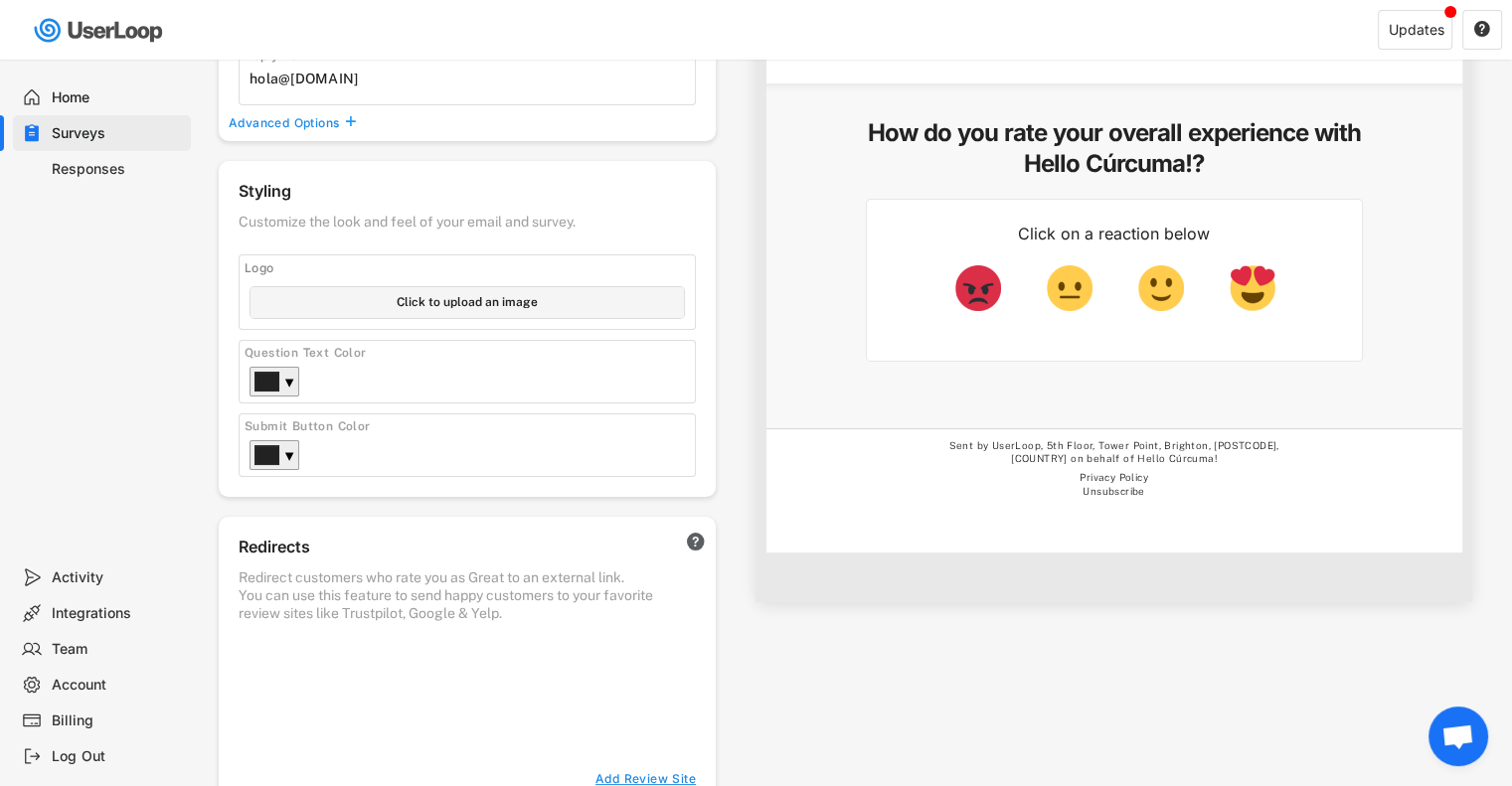 click at bounding box center (467, 302) 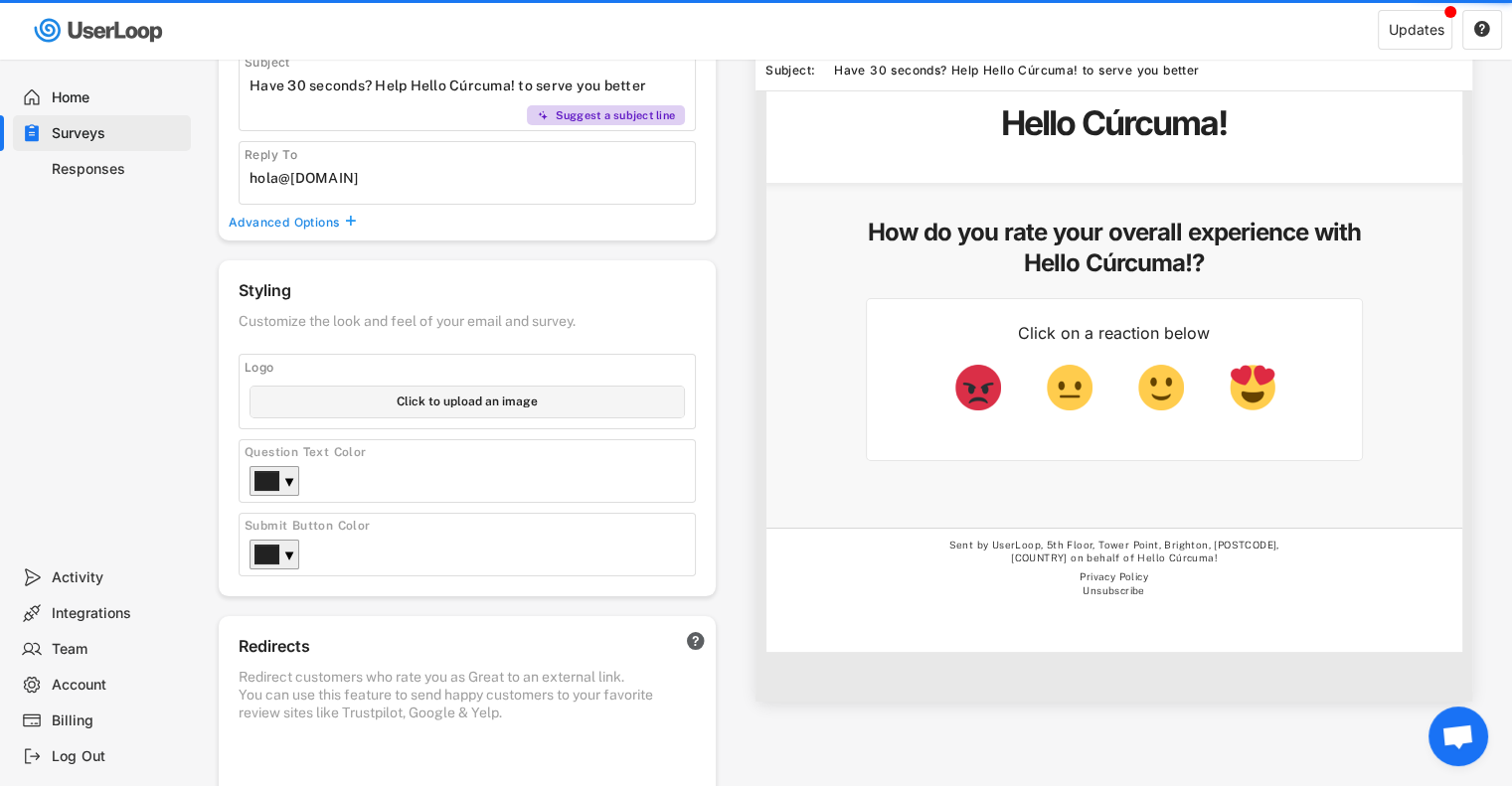 type 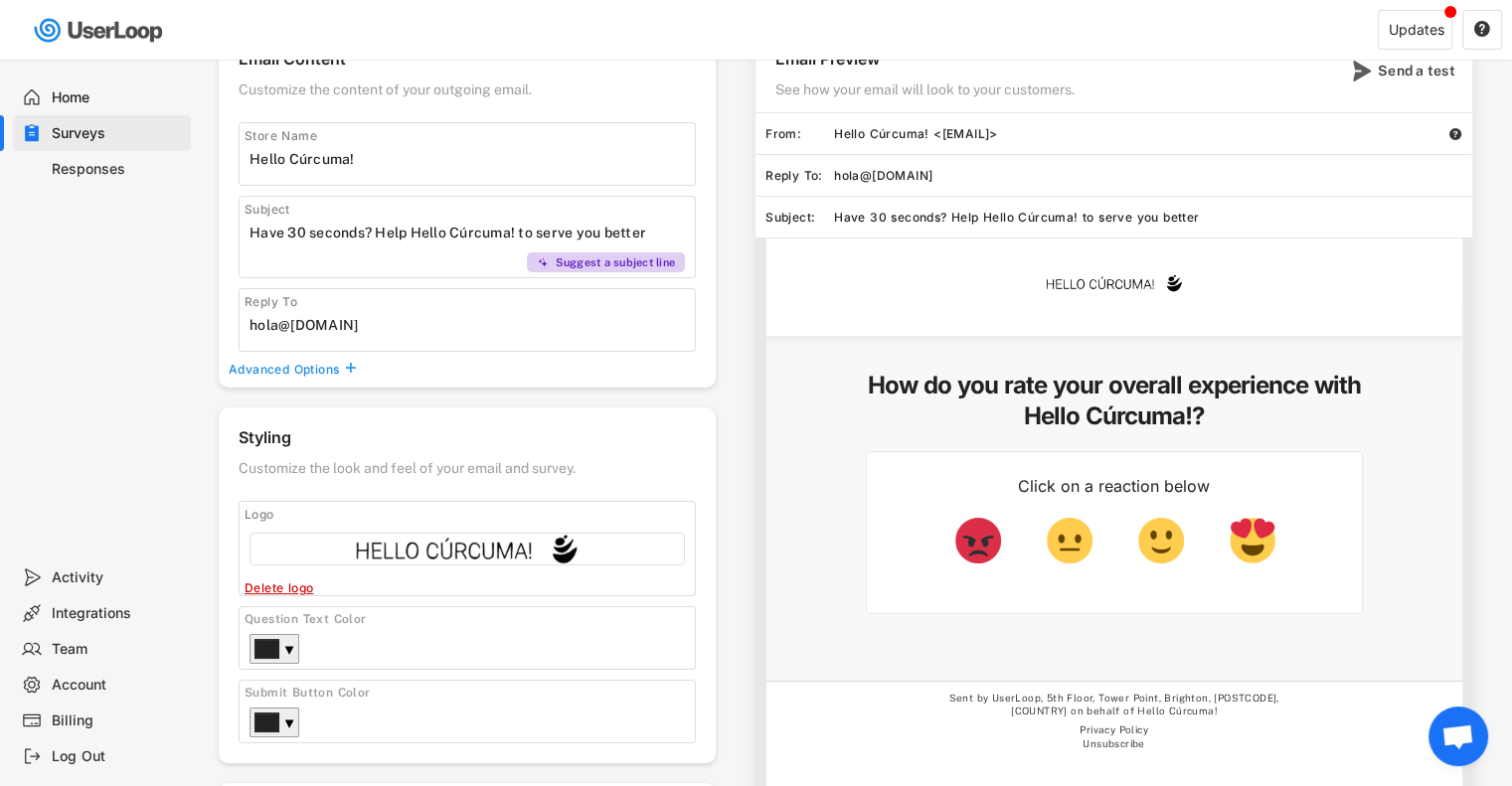 scroll, scrollTop: 99, scrollLeft: 0, axis: vertical 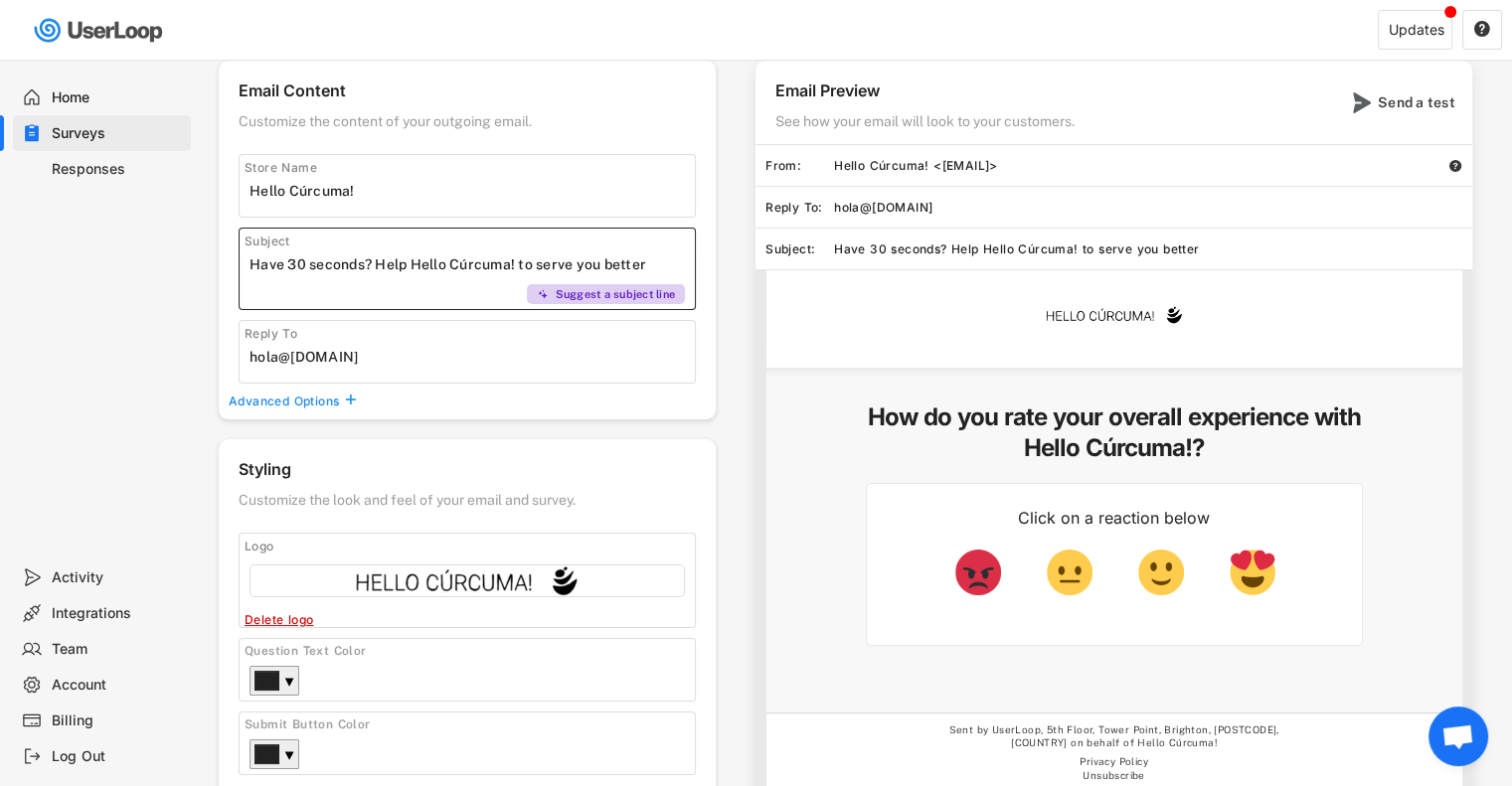 click at bounding box center (472, 264) 